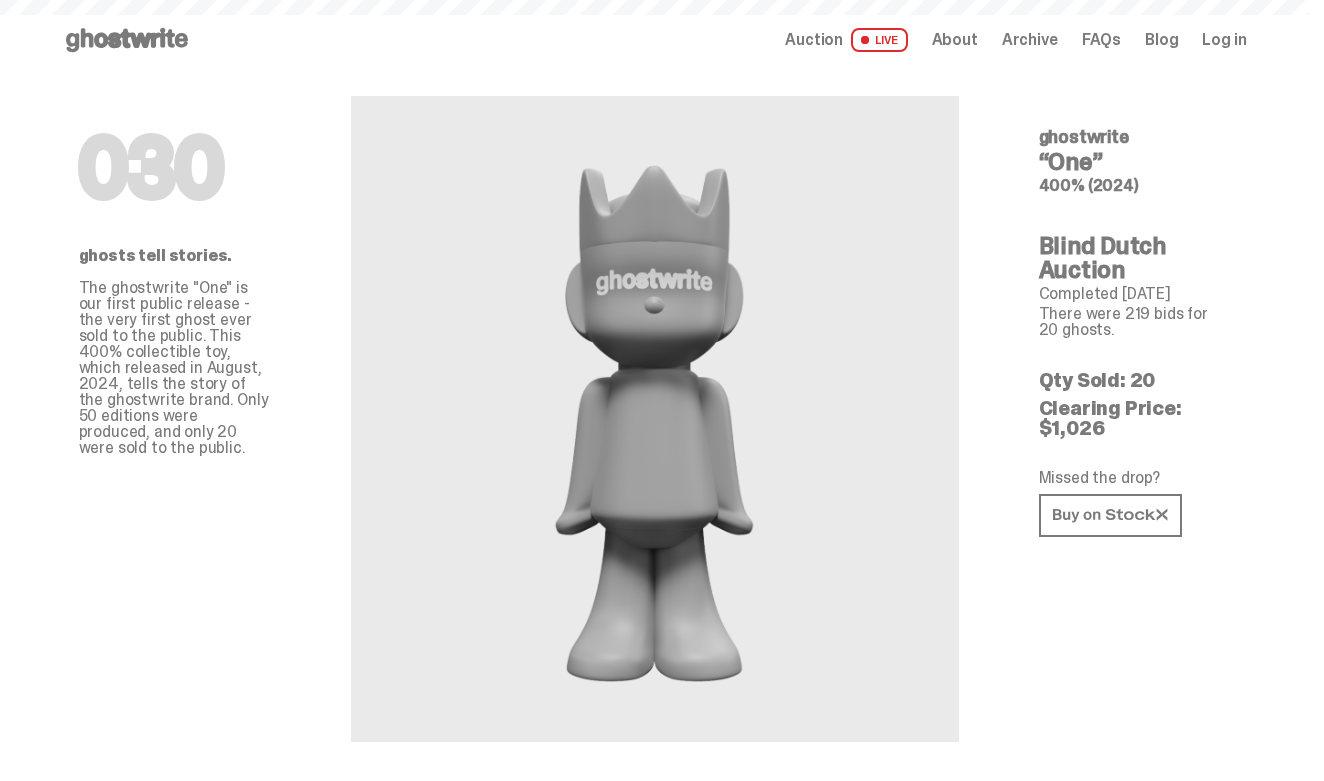 scroll, scrollTop: 0, scrollLeft: 0, axis: both 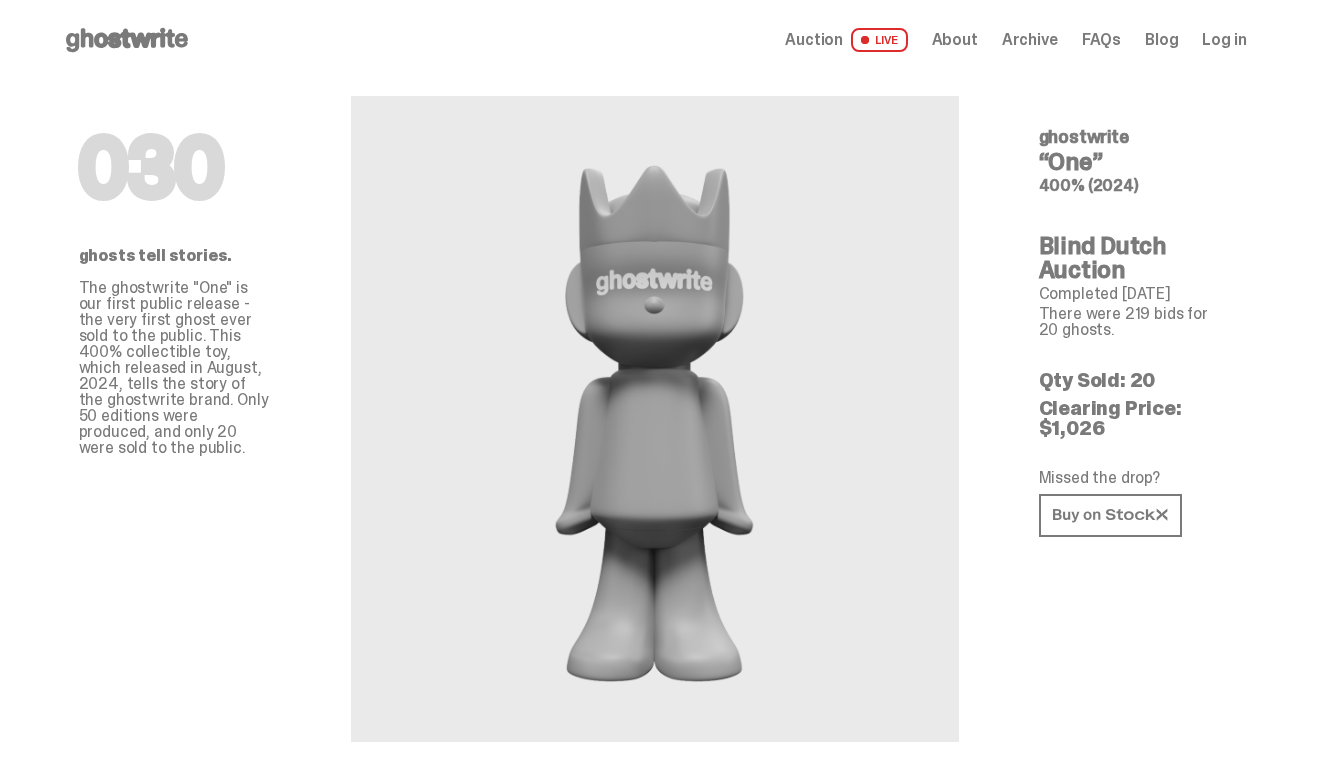 click on "Auction" at bounding box center (814, 40) 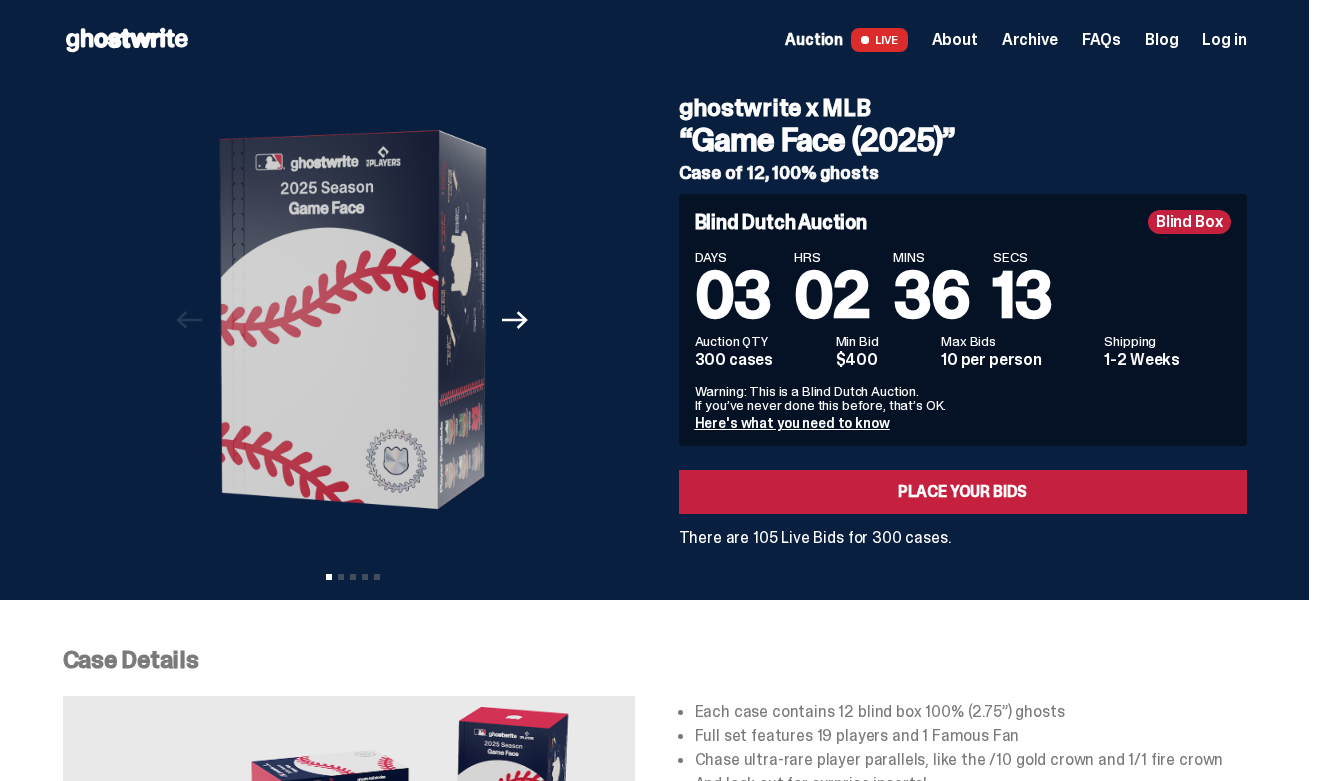 click on "Case Details
Each case contains 12 blind box 100% (2.75”) ghosts
Full set features 19 players and 1 Famous Fan
Chase ultra-rare player parallels, like the /10 gold crown and 1/1 fire crown
And look out for surprise inserts!
Want to know everything about this collection?  Click here .
Note: These are "blind boxes": each box contains a randomized ghost and - like a pack of trading cards - you won’t know what ghost you’re getting until you open the box.
Final product may vary from images shown.
There is a maximum of 10 bids per person. If you want to bid for more cases, reach out to us at  support@[DOMAIN].com ." at bounding box center [654, 833] 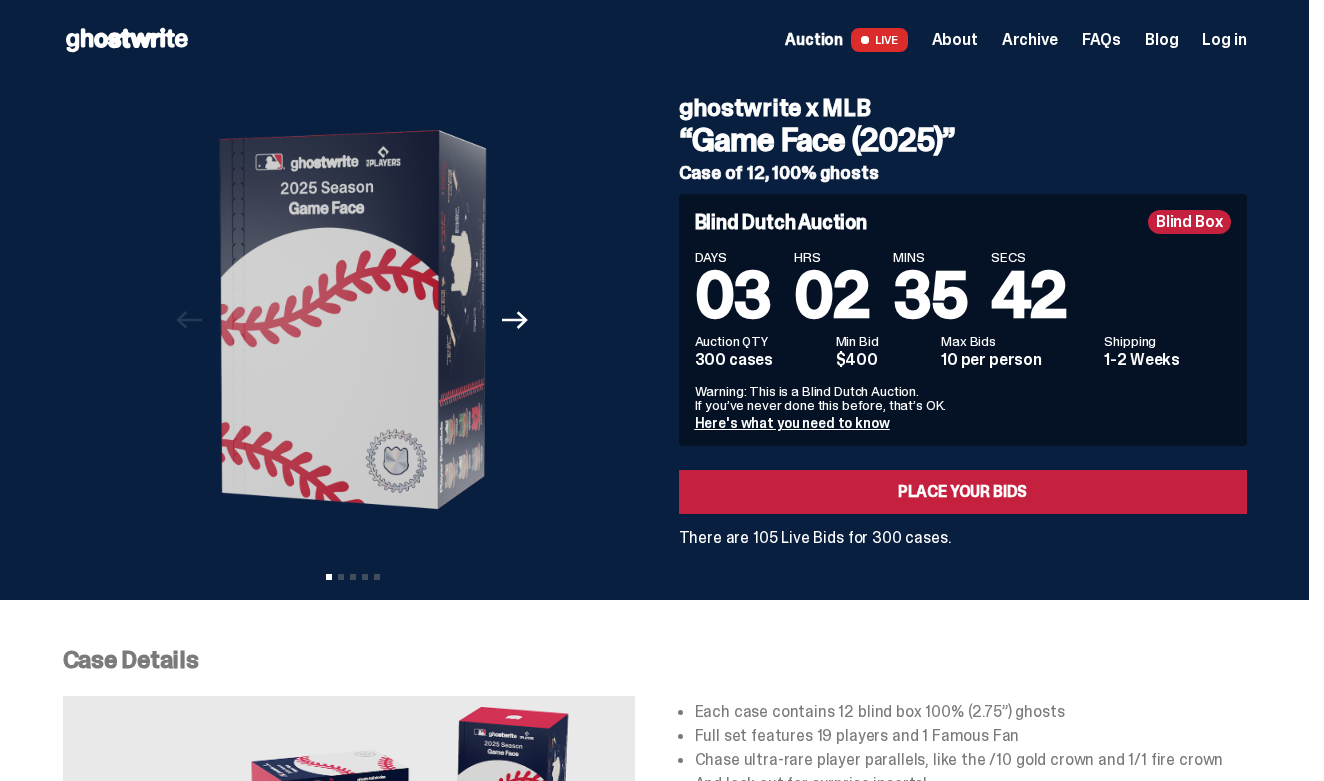 scroll, scrollTop: 0, scrollLeft: 0, axis: both 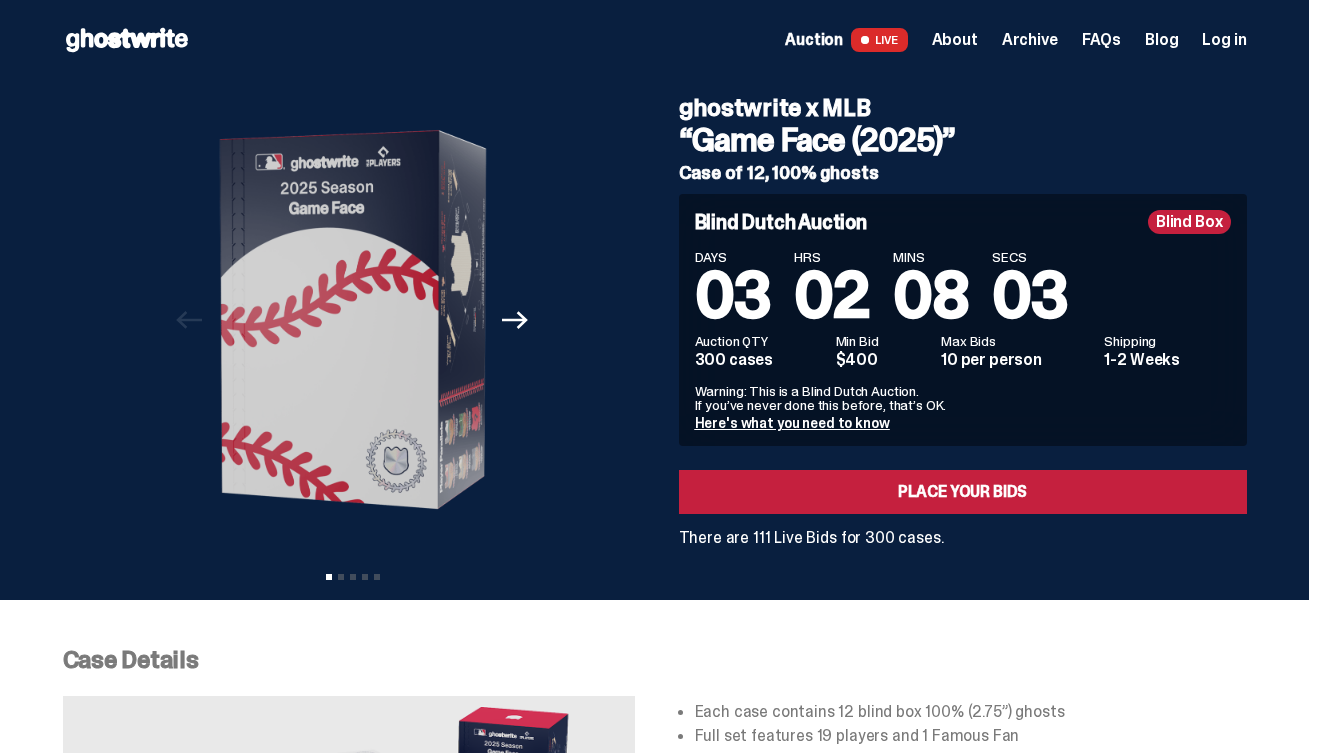 click on "Archive" at bounding box center (1030, 40) 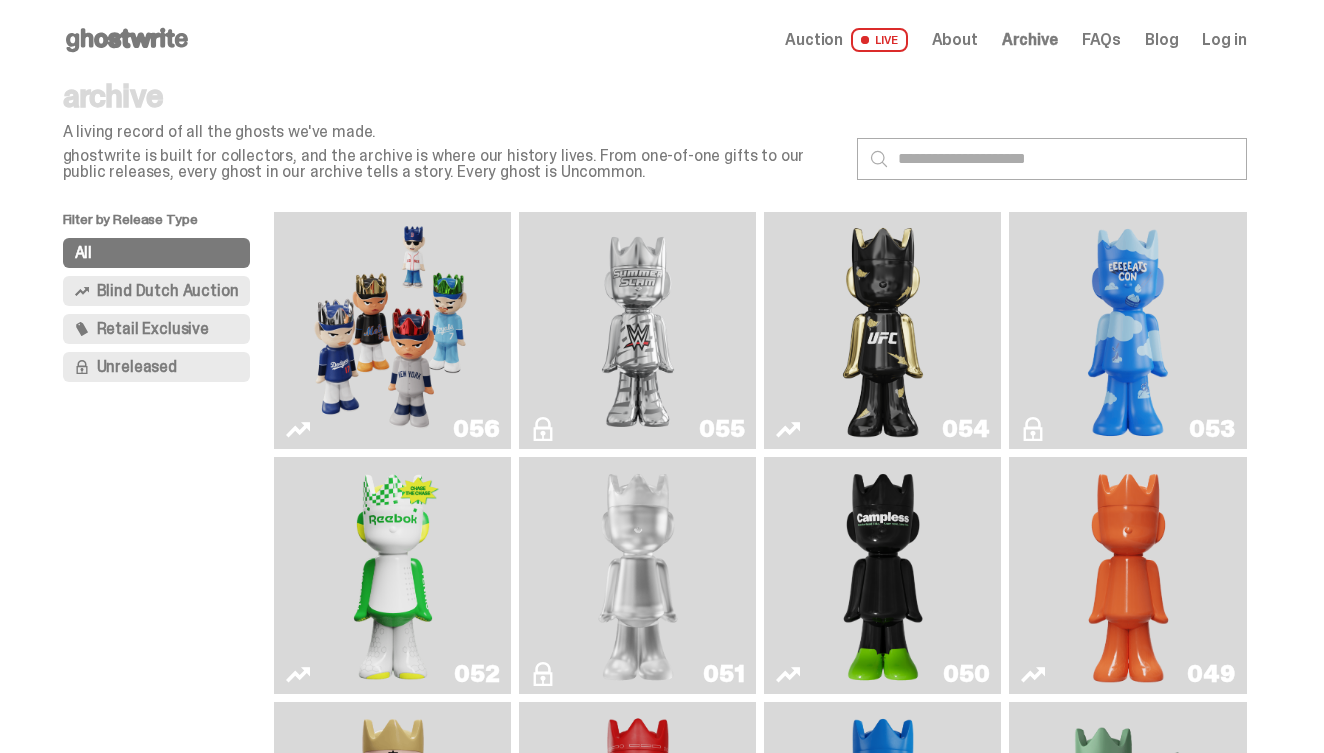 click at bounding box center (393, 330) 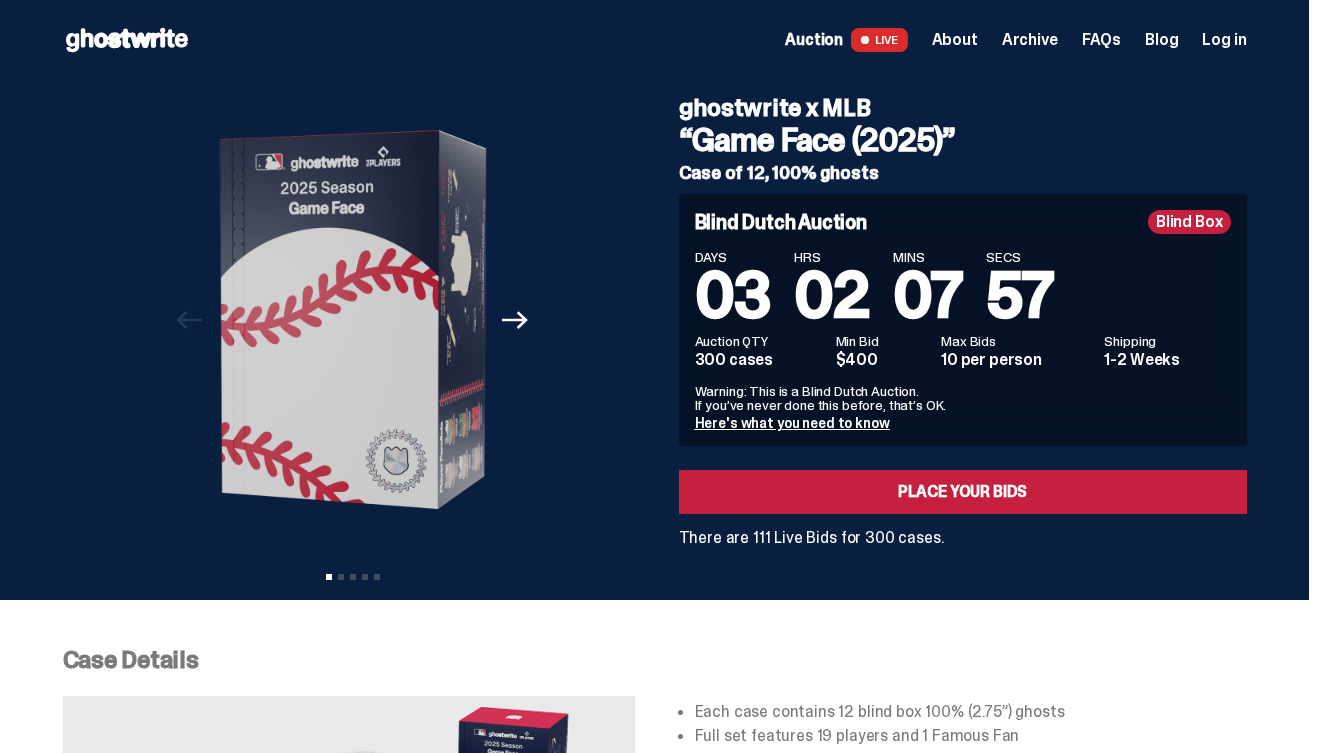 click on "Archive" at bounding box center [1030, 40] 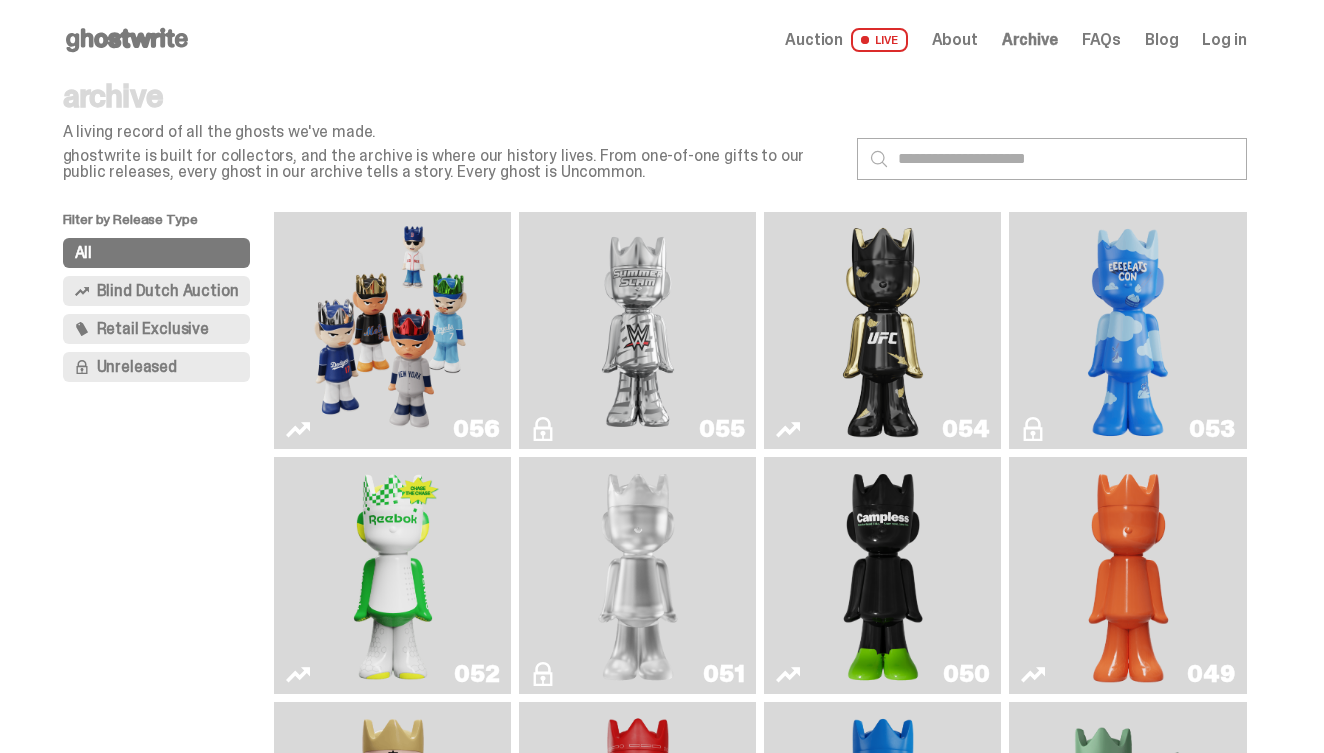click on "archive
A living record of all the ghosts we've made.
ghostwrite is built for collectors, and the archive is where our history lives. From one-of-one gifts to our public releases, every ghost in our archive tells a story. Every ghost is Uncommon.
Filter by Release Type
All
Blind Dutch Auction
Retail Exclusive
Unreleased
056
055
054
053
052
051" at bounding box center [655, 1857] 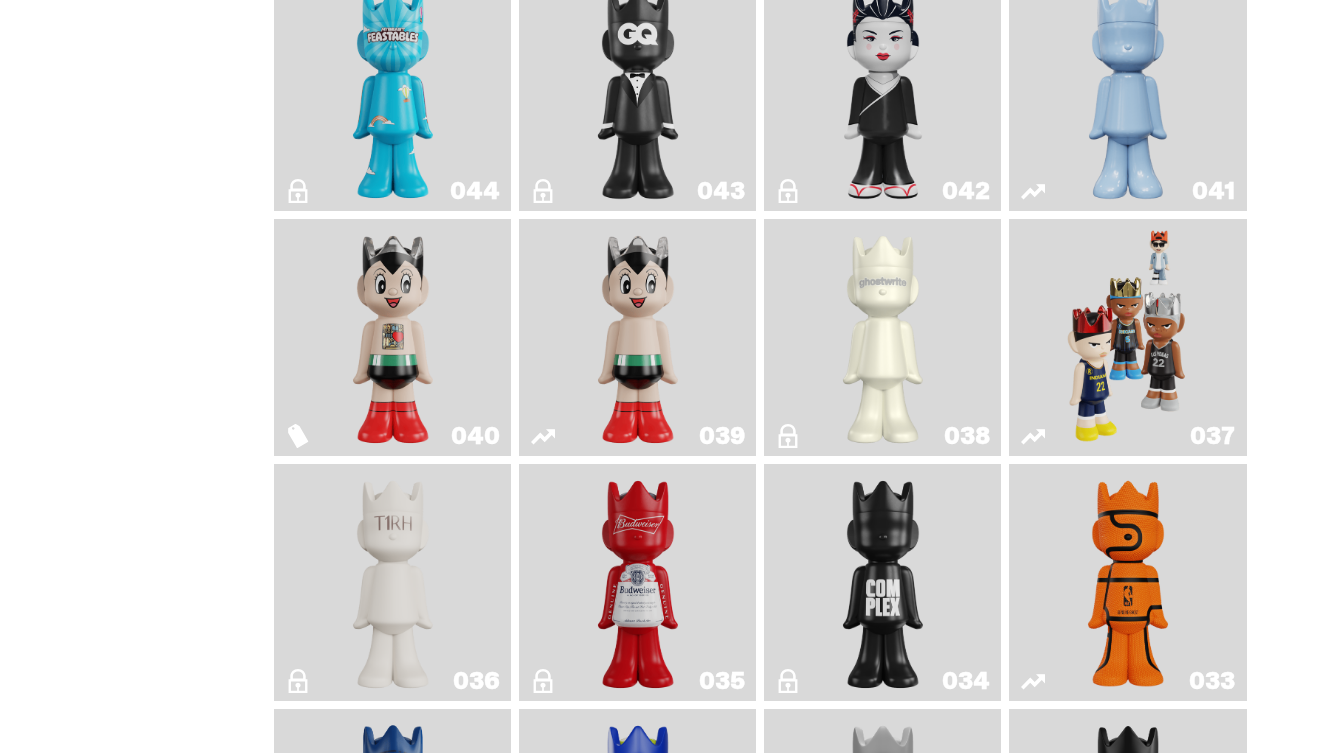 scroll, scrollTop: 1001, scrollLeft: 0, axis: vertical 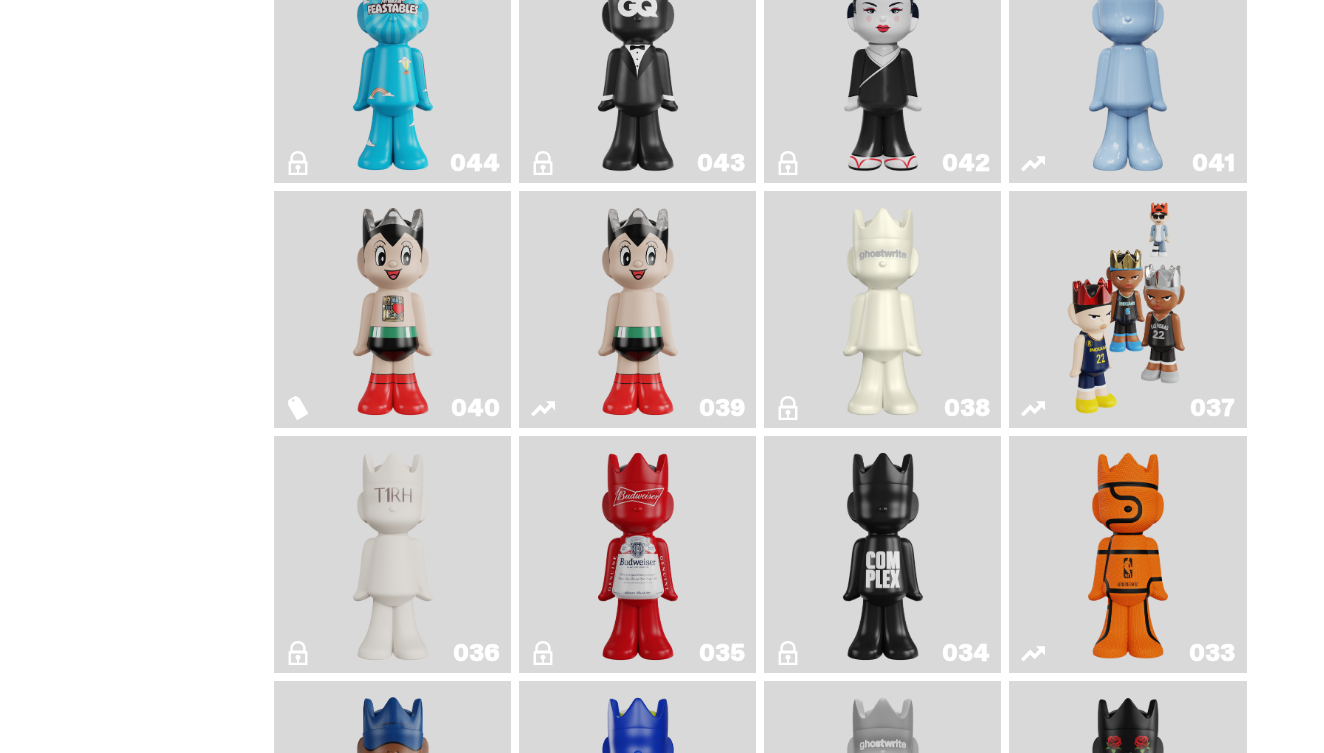 click at bounding box center [1128, 309] 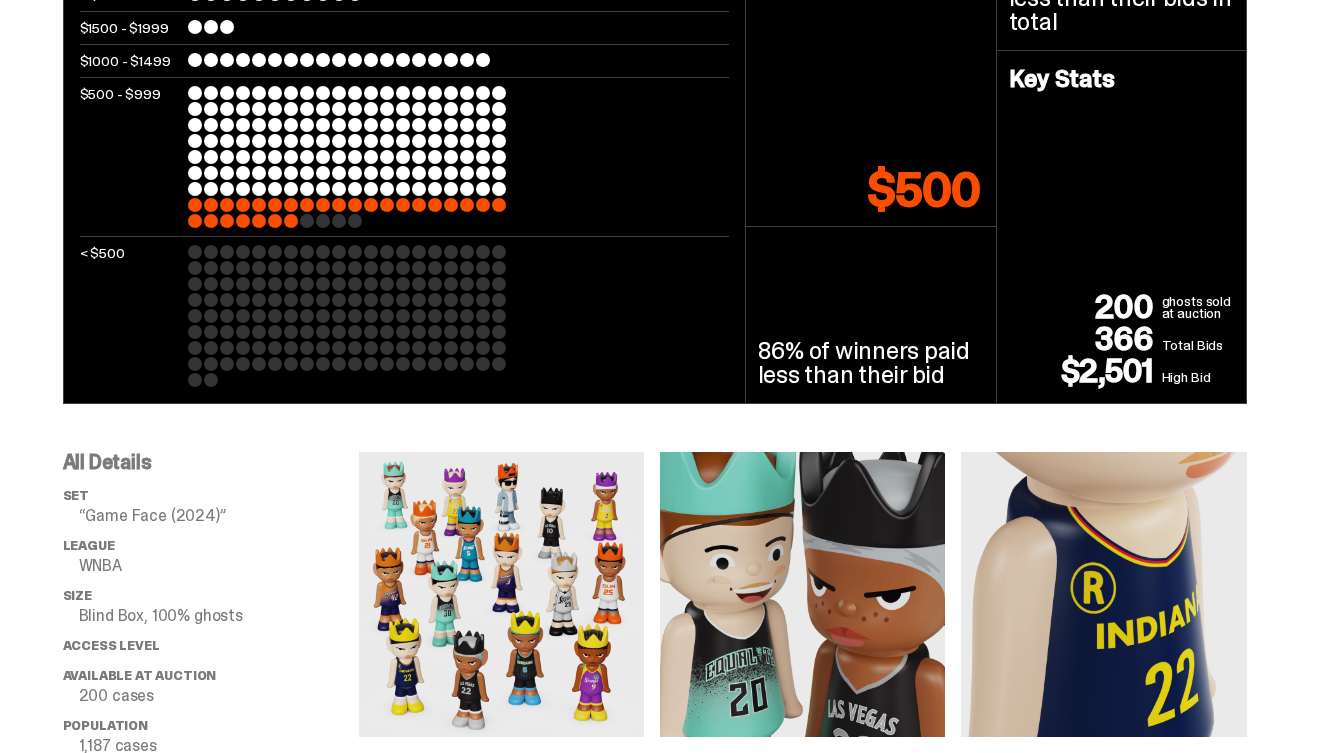 scroll, scrollTop: 0, scrollLeft: 0, axis: both 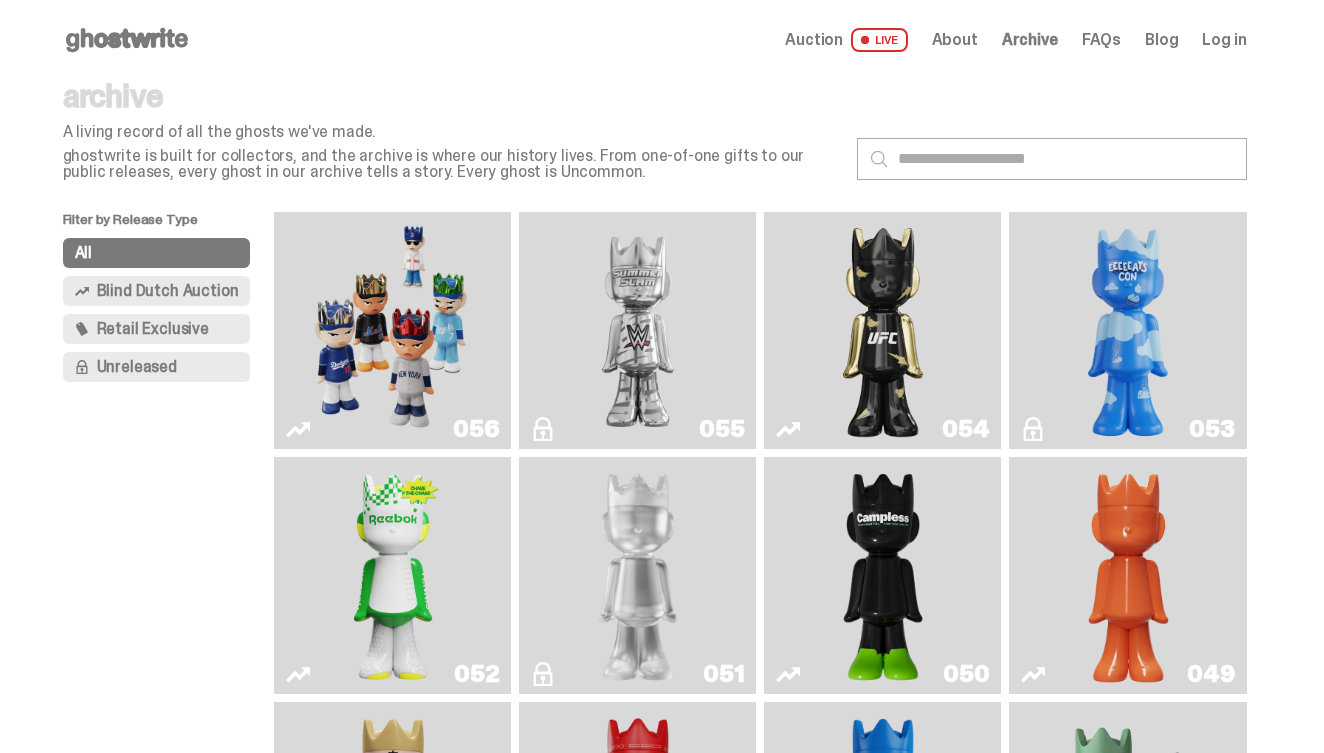 click at bounding box center (393, 330) 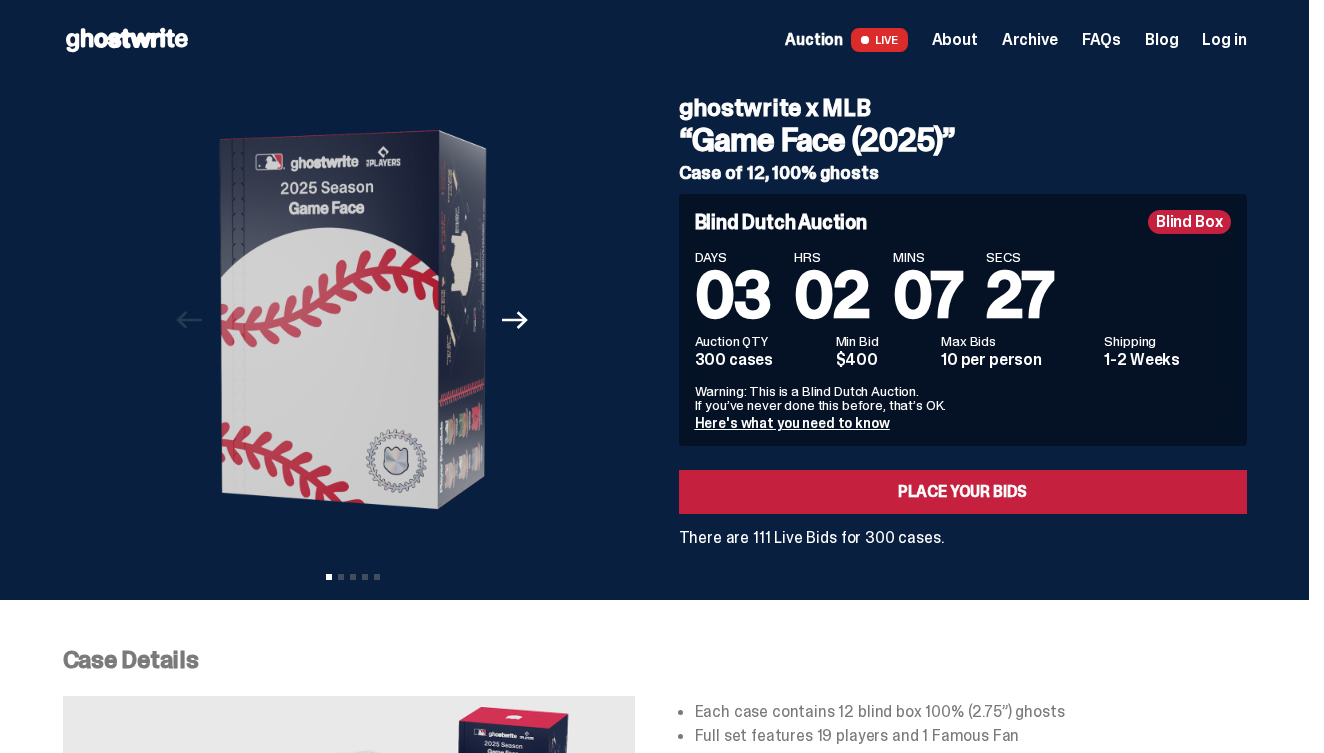click on "Case Details
Each case contains 12 blind box 100% (2.75”) ghosts
Full set features 19 players and 1 Famous Fan
Chase ultra-rare player parallels, like the /10 gold crown and 1/1 fire crown
And look out for surprise inserts!
Want to know everything about this collection?  Click here .
Note: These are "blind boxes”: each box contains a randomized ghost and - like a pack of trading cards - you won’t know what ghost you’re getting until you open the box.
Final product may vary from images shown.
There is a maximum of 10 bids per person. If you want to bid for more cases, reach out to us at  support@ghostwrite.com ." at bounding box center [654, 833] 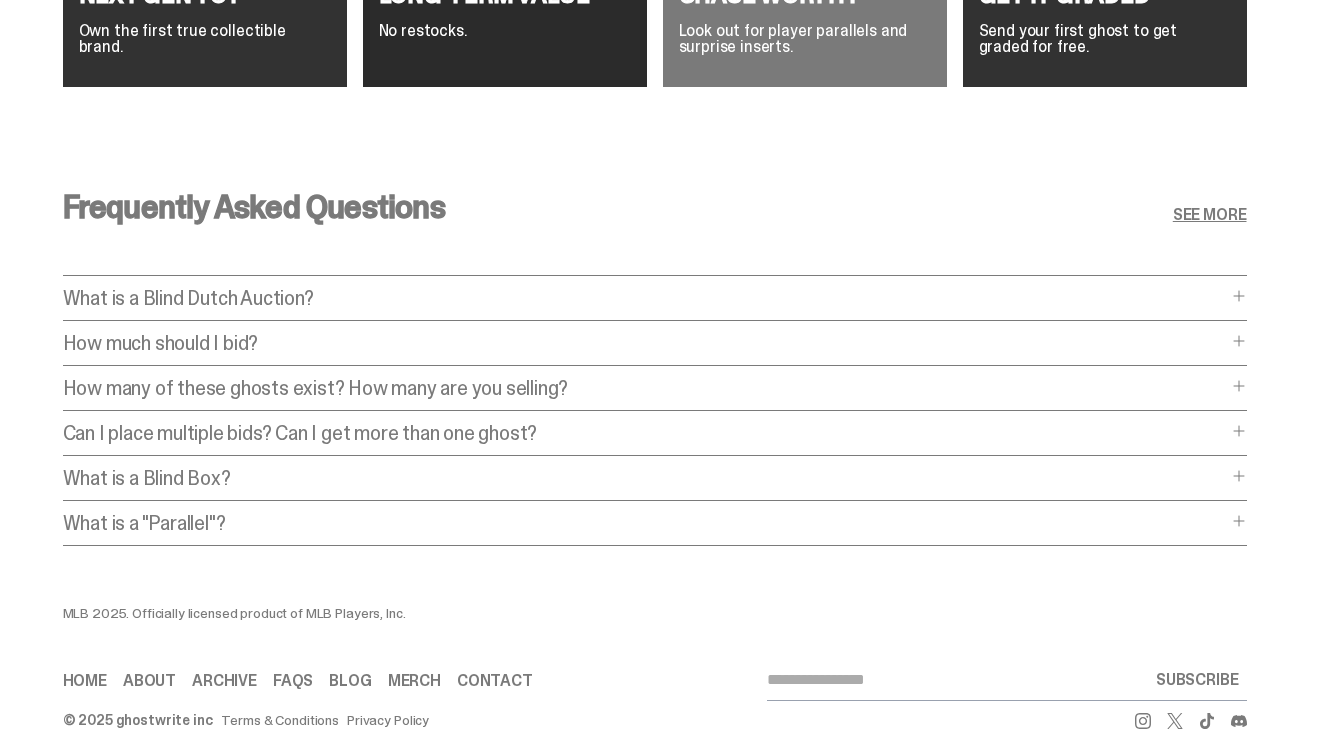 scroll, scrollTop: 7859, scrollLeft: 0, axis: vertical 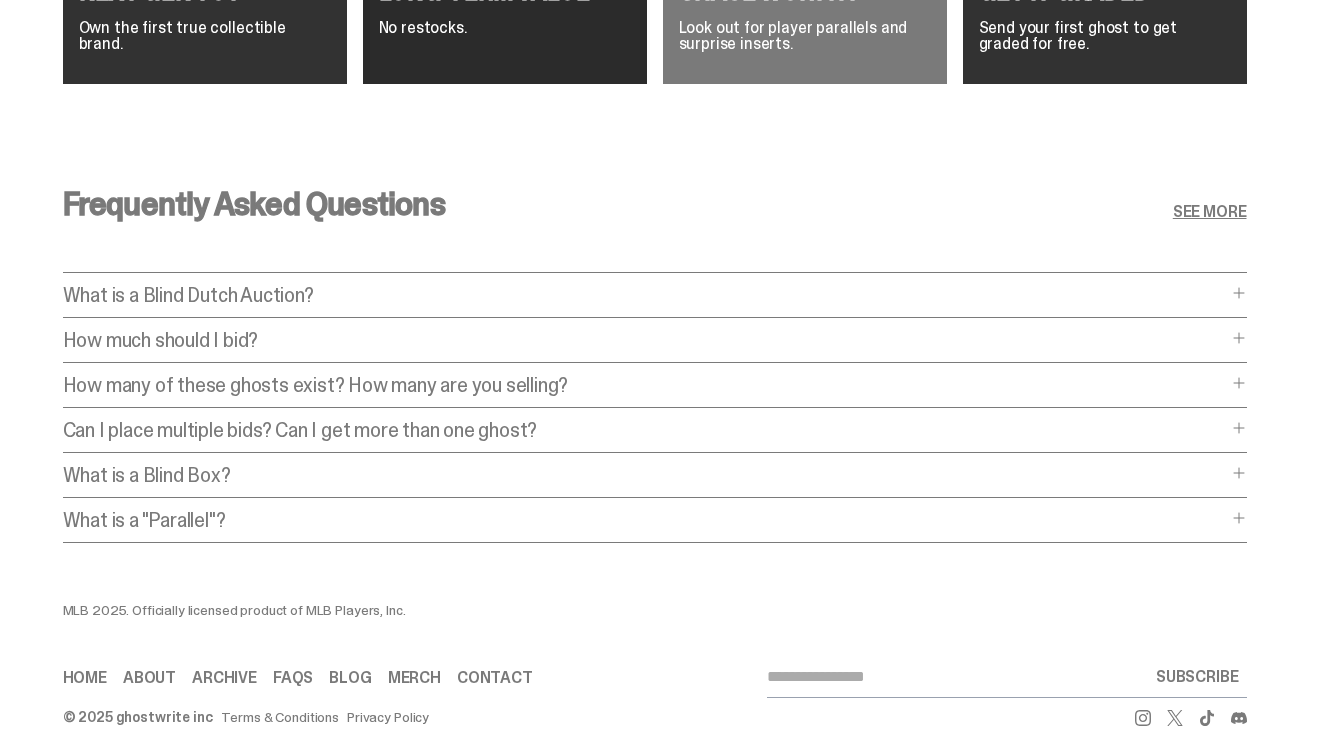 click on "How many of these ghosts exist? How many are you selling?
How many of these ghosts exist? How many are you selling?
The ghostwrite x MLB "Game Face (2025)" ghost has a total population of 1,822. In other words, only 1,822 of these ghosts exist in the world.
Of that number, 300 cases are available for sale at auction. The remaining 1,522 ghosts have been seeded, gifted to team members, or reserved for our archive.
ghostwrite will never re-release this design or have another auction where this design is sold to the public." at bounding box center (655, 391) 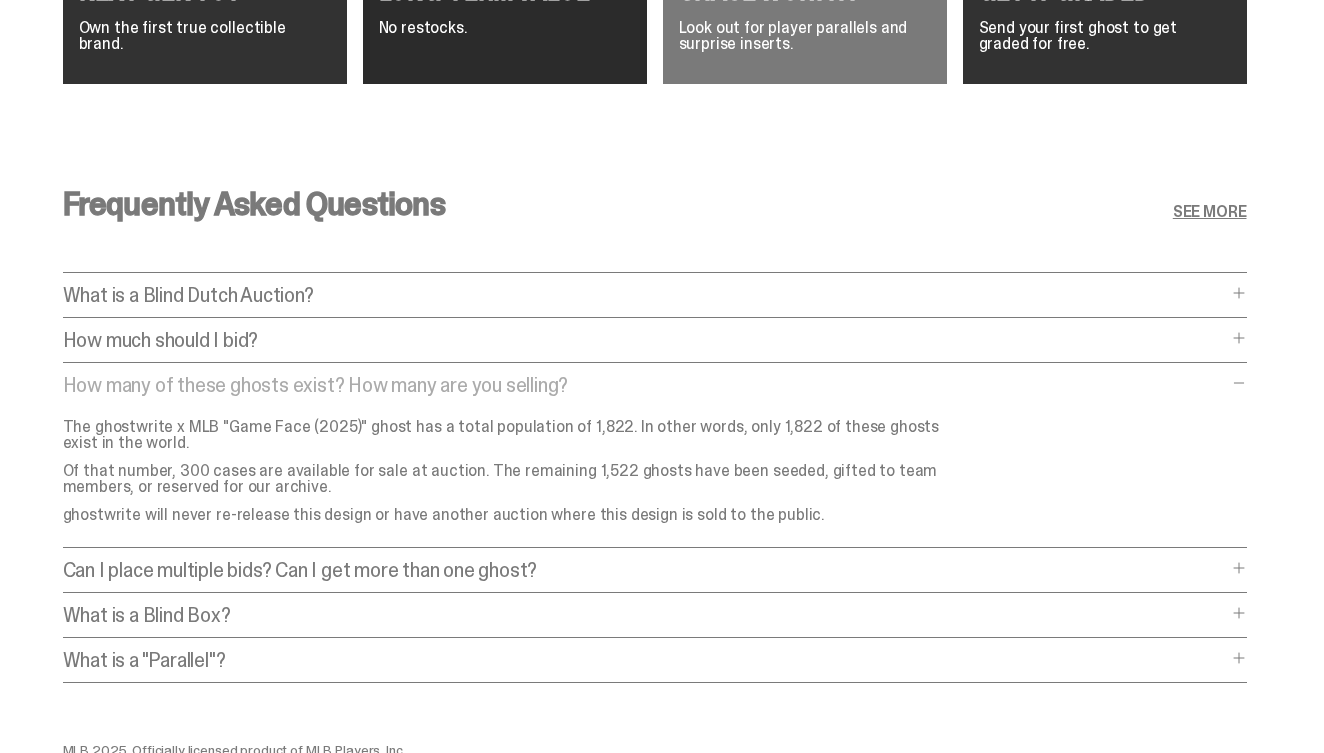 click on "How much should I bid?
How much should I bid?
The short answer is: just bid the most you’re willing to pay.
In a Blind Dutch Auction, you can’t see what other people are bidding. So there’s no need to spend time and energy trying to outbid people. The auction is ""blind"".
However, you DO have visibility into the overall balance of supply and demand. Pay attention to the total number of live bids (which will change in real-time as the auction proceeds). And compare that to the total number of ghosts being sold. That will provide some insight into whether your bid is likely to be a winner.
Finally, you might want to consider some comps. Check the prices of
previous ghostwrite releases.
Check the prices of
ghosts on StockX." at bounding box center (655, 346) 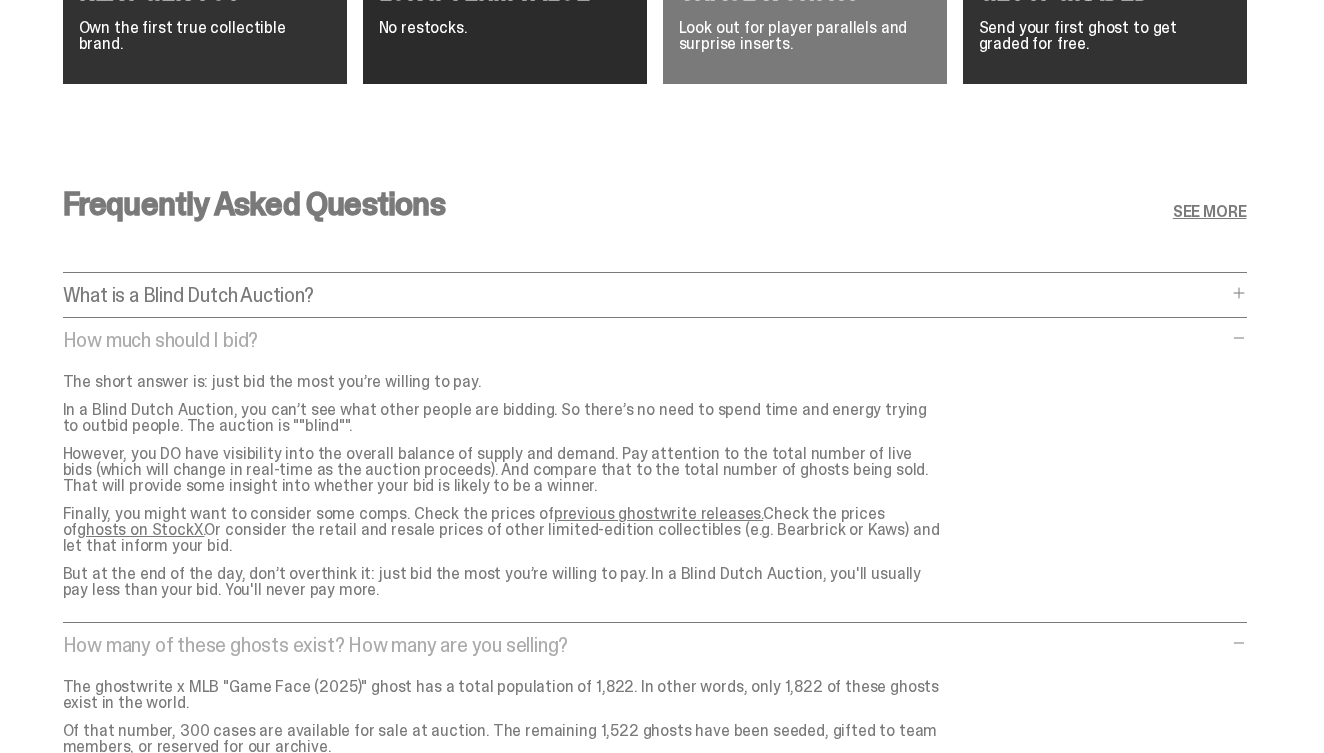 click at bounding box center [1239, 338] 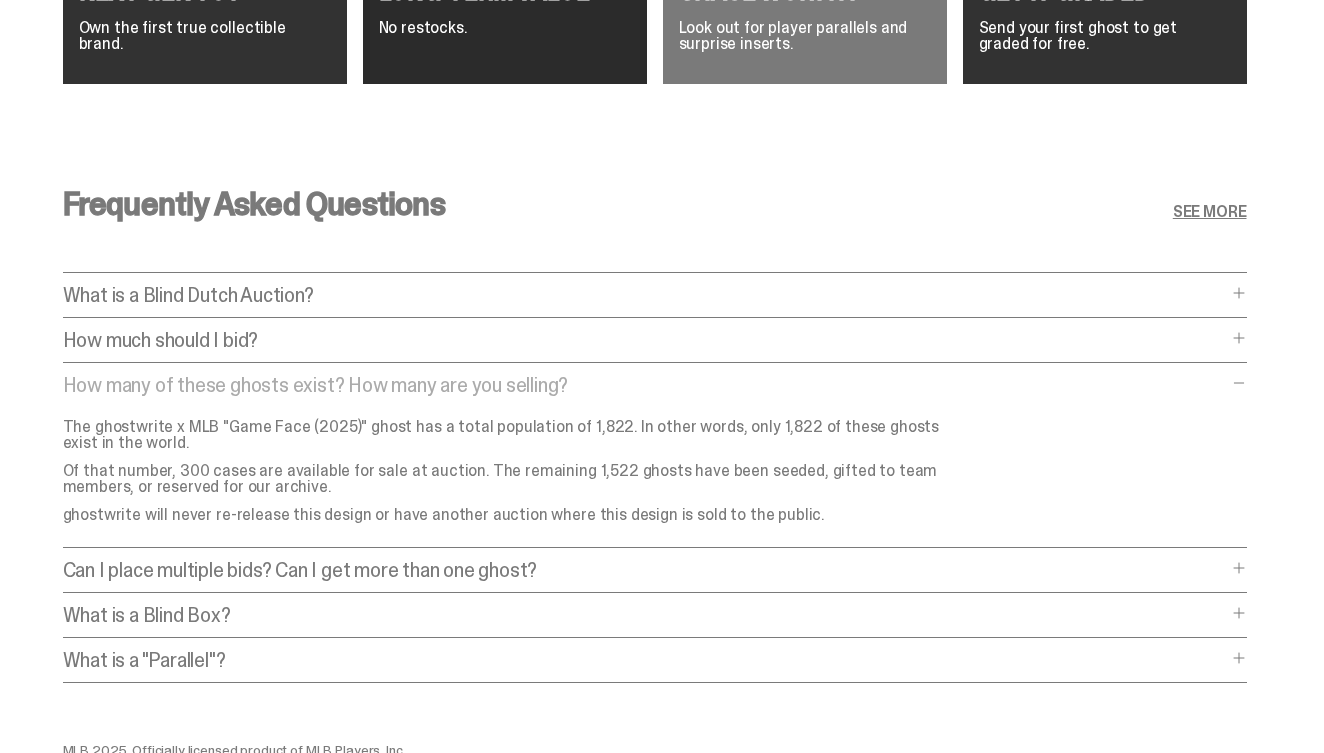 click on "How many of these ghosts exist? How many are you selling?
How many of these ghosts exist? How many are you selling?
The ghostwrite x MLB "Game Face (2025)" ghost has a total population of 1,822. In other words, only 1,822 of these ghosts exist in the world.
Of that number, 300 cases are available for sale at auction. The remaining 1,522 ghosts have been seeded, gifted to team members, or reserved for our archive.
ghostwrite will never re-release this design or have another auction where this design is sold to the public." at bounding box center (655, 461) 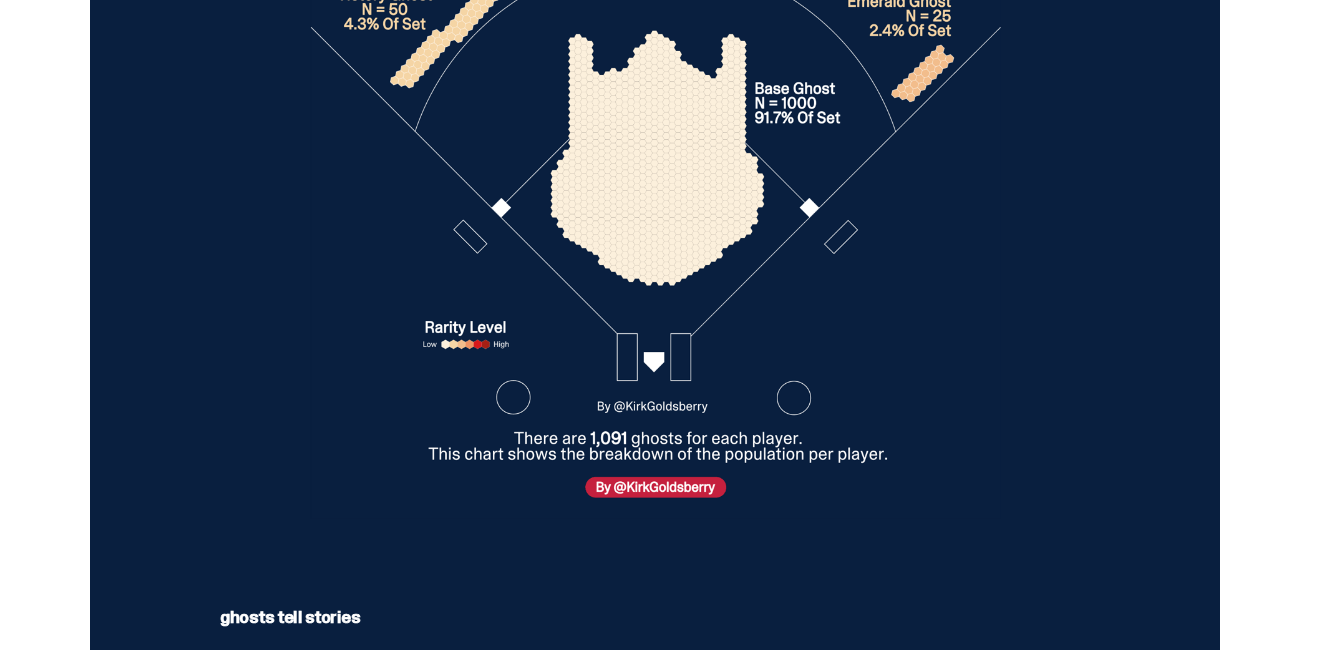 scroll, scrollTop: 3656, scrollLeft: 0, axis: vertical 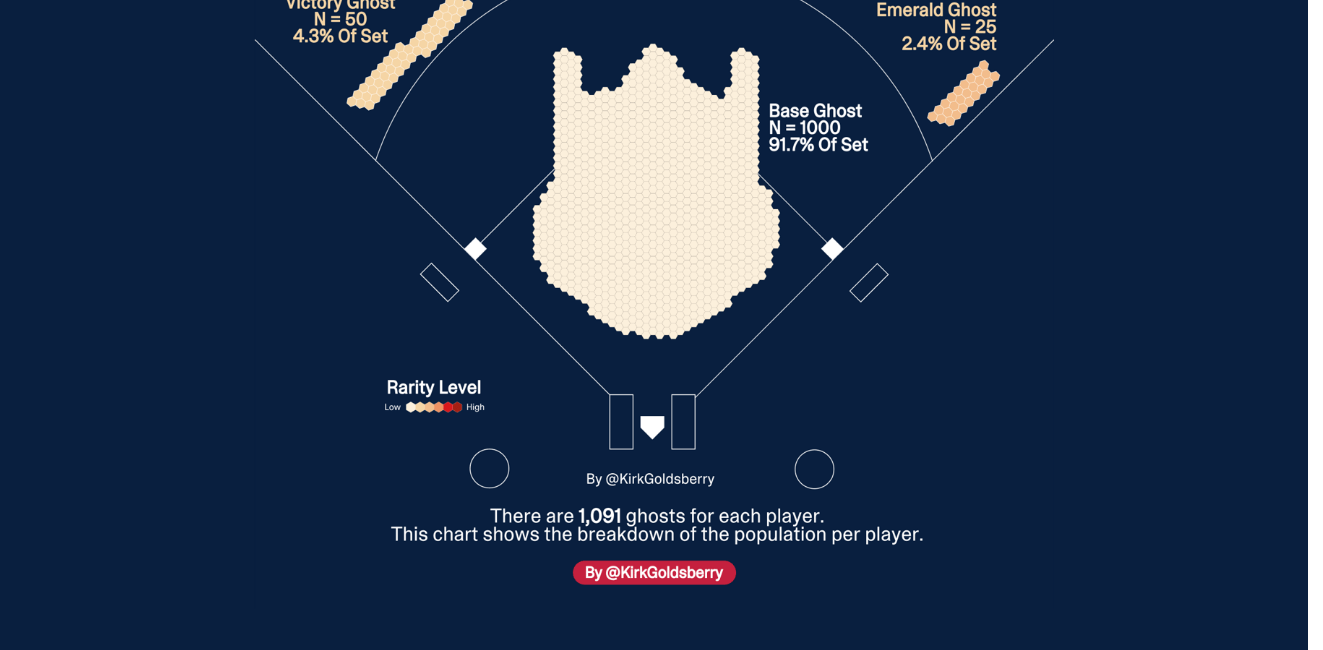 click at bounding box center [654, 247] 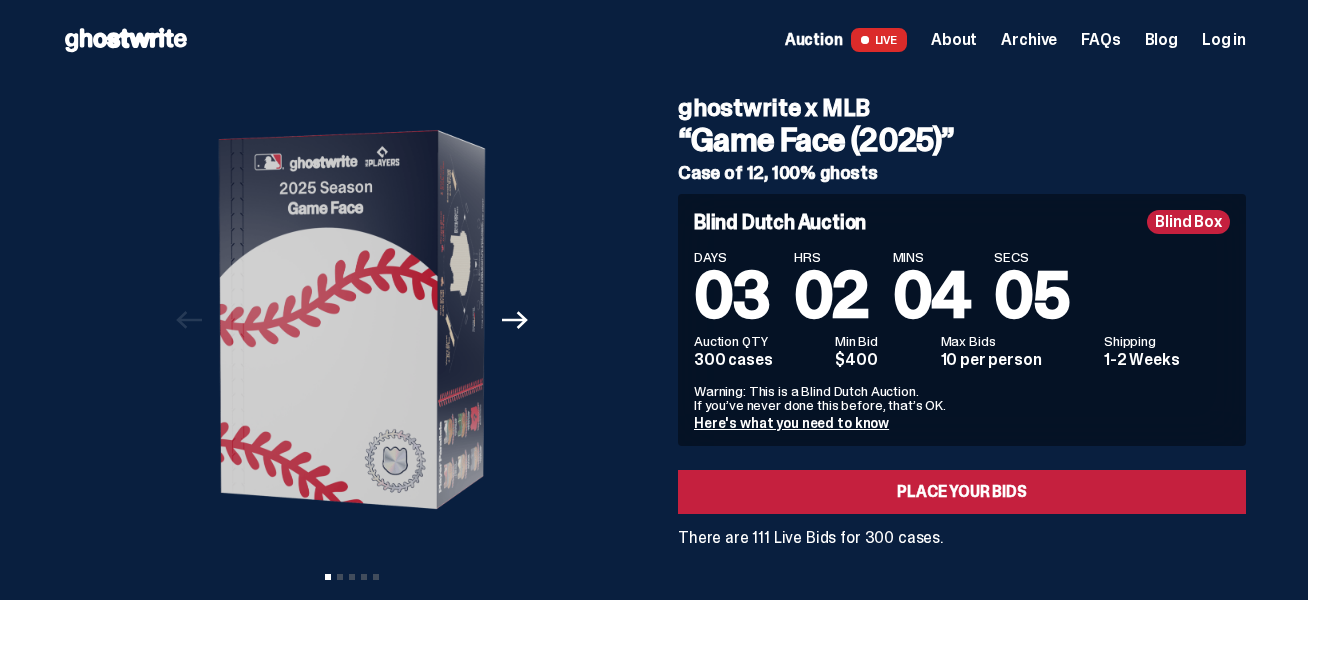 scroll, scrollTop: 0, scrollLeft: 0, axis: both 